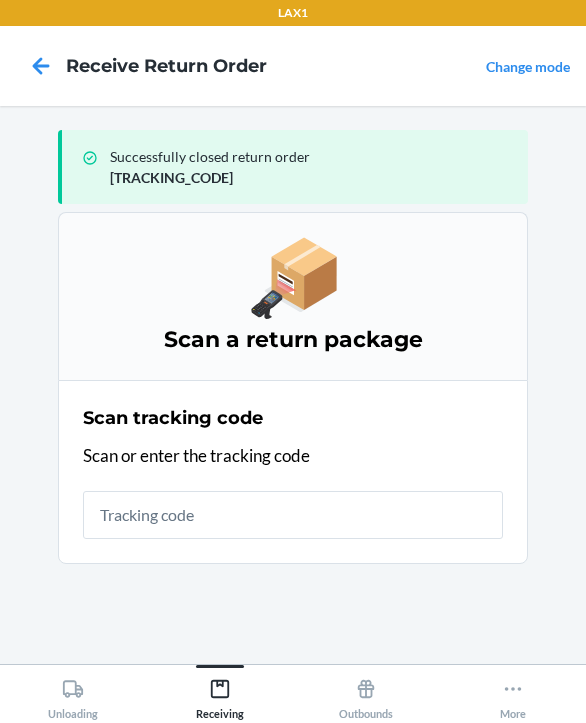 scroll, scrollTop: 0, scrollLeft: 0, axis: both 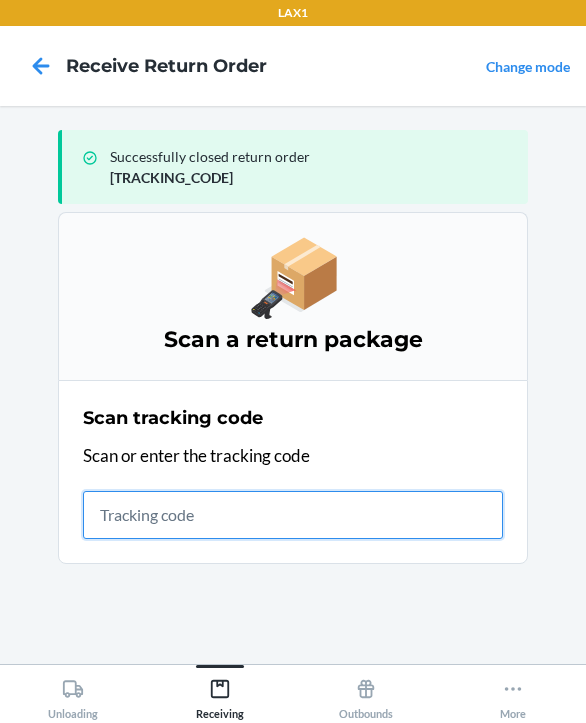 click at bounding box center (293, 515) 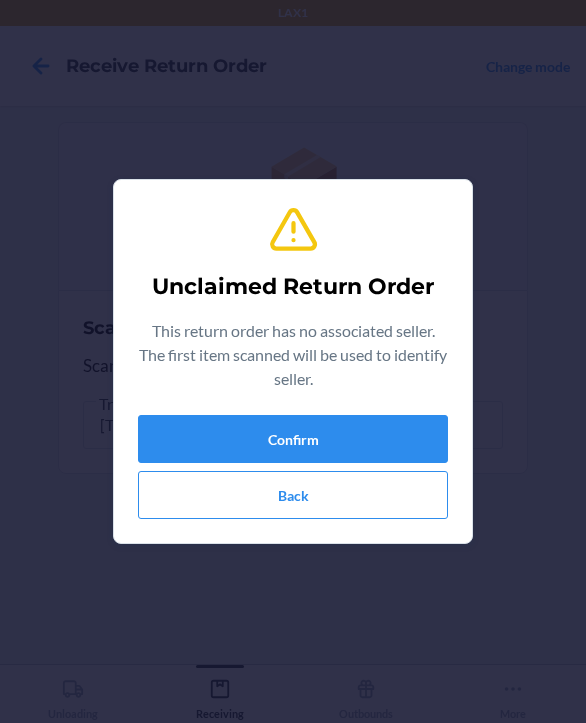 click on "Unclaimed Return Order This return order has no associated seller. The first item scanned will be used to identify seller. Confirm Back" at bounding box center [293, 361] 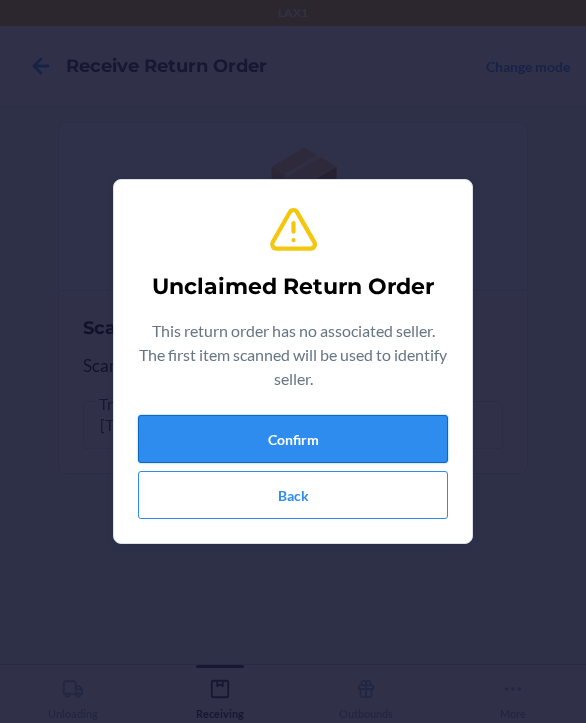 click on "Confirm" at bounding box center (293, 439) 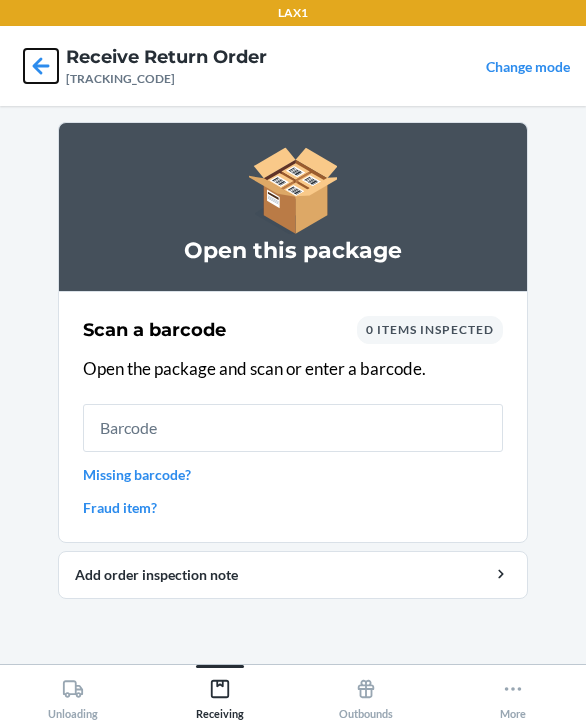 click 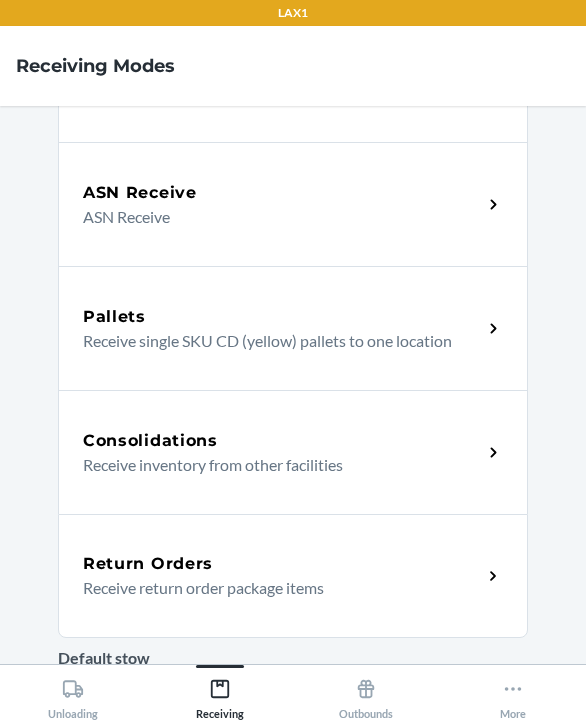 scroll, scrollTop: 300, scrollLeft: 0, axis: vertical 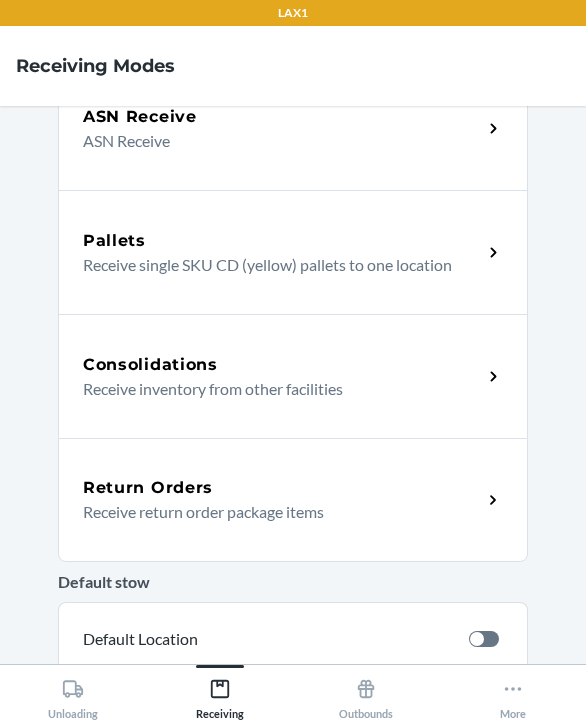 click on "Return Orders" at bounding box center [282, 488] 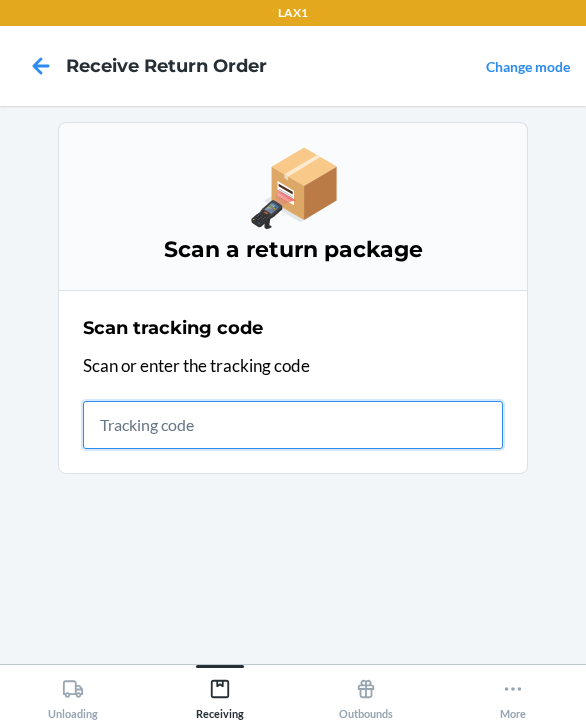 click at bounding box center (293, 425) 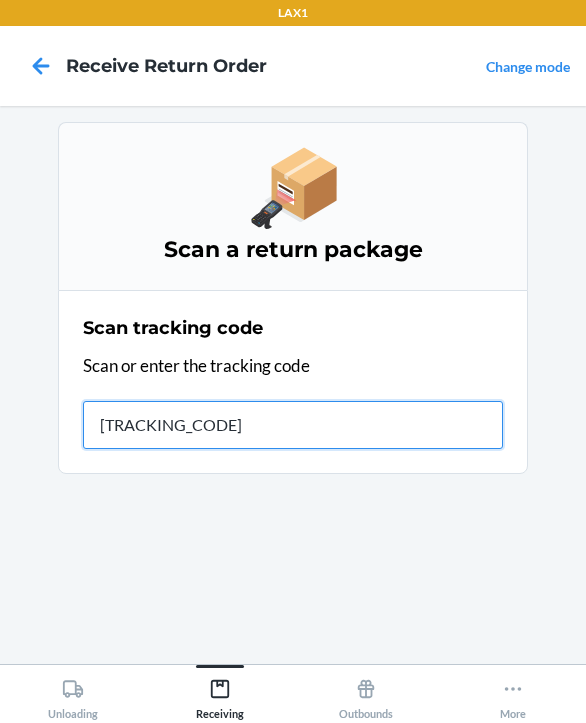 type on "[TRACKING_CODE]" 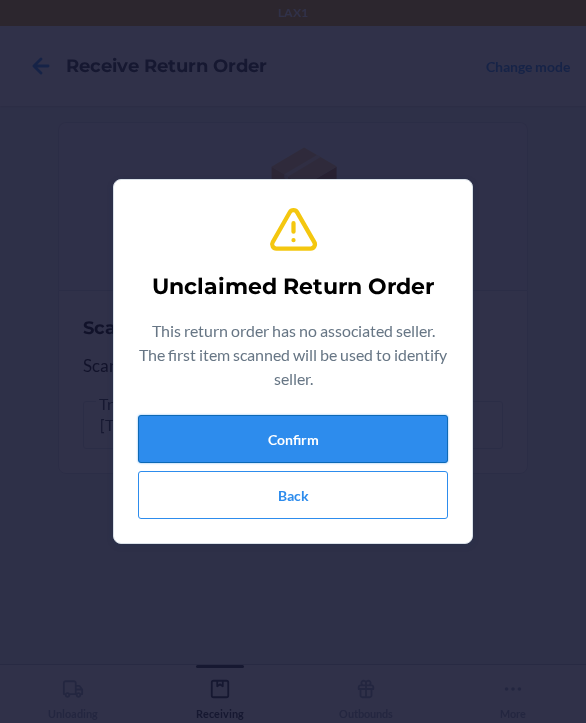 click on "Confirm" at bounding box center [293, 439] 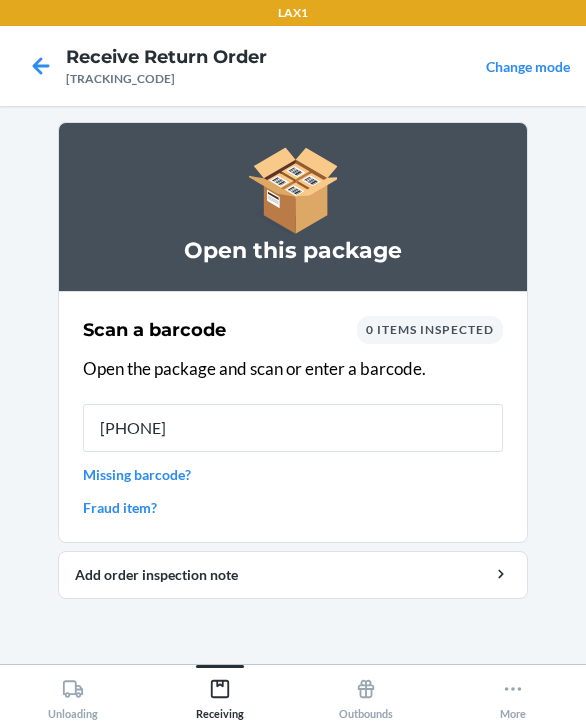 type on "[PHONE]" 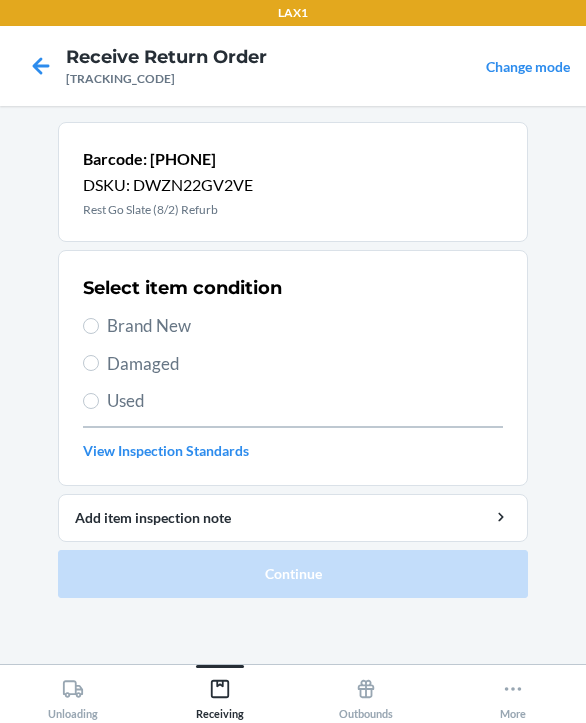 click on "Damaged" at bounding box center [305, 364] 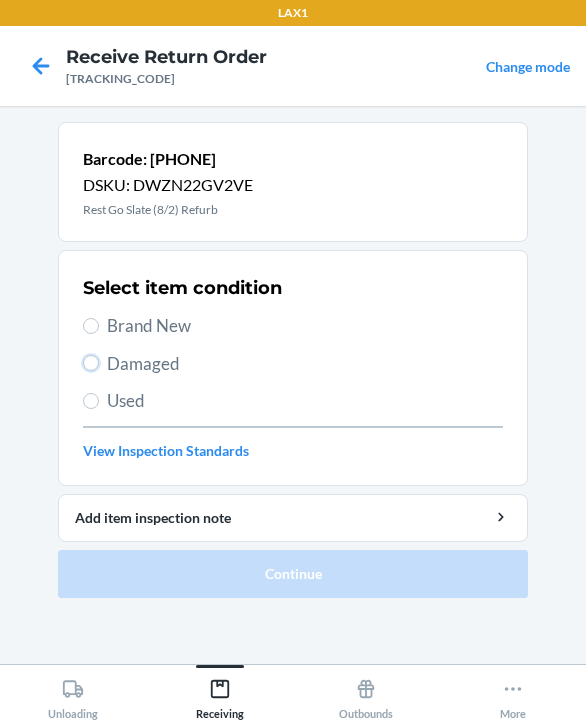 click on "Damaged" at bounding box center (91, 363) 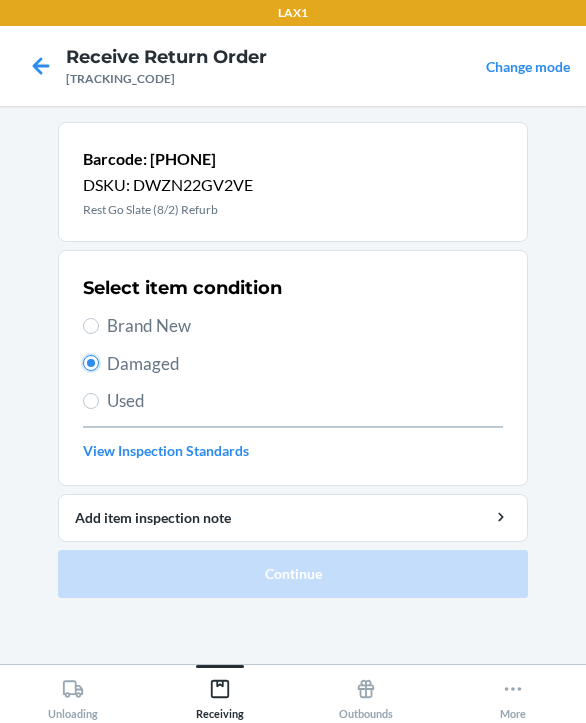 radio on "true" 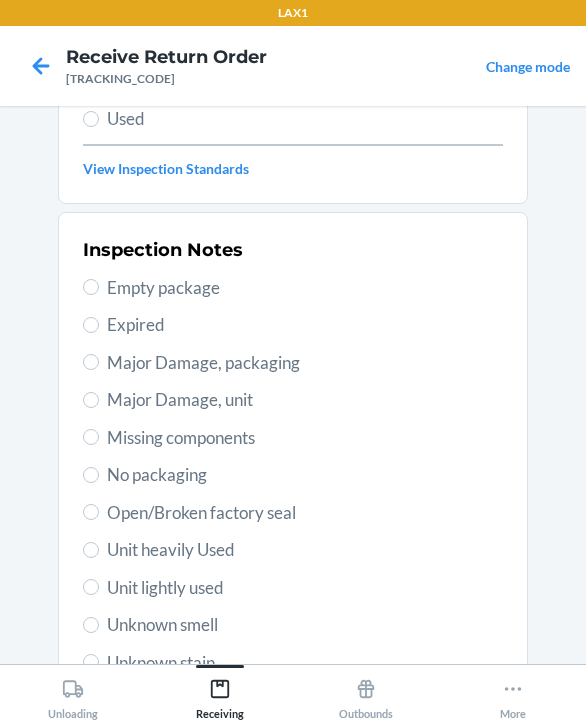 scroll, scrollTop: 300, scrollLeft: 0, axis: vertical 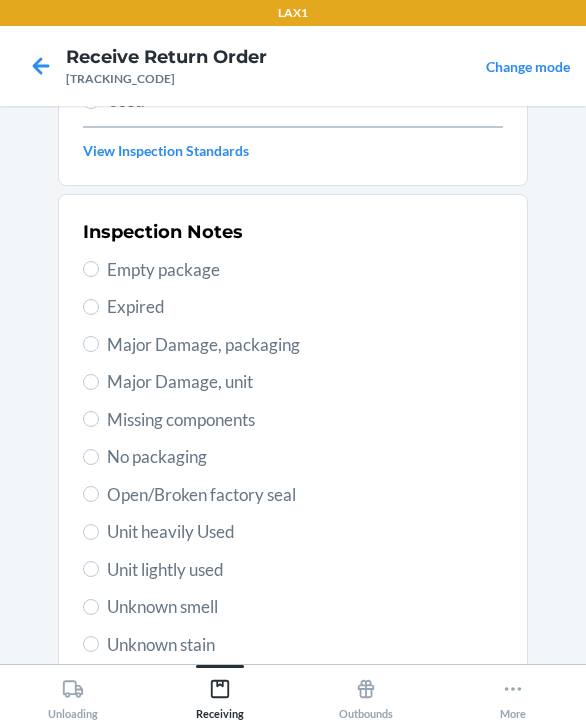 click on "Open/Broken factory seal" at bounding box center [305, 495] 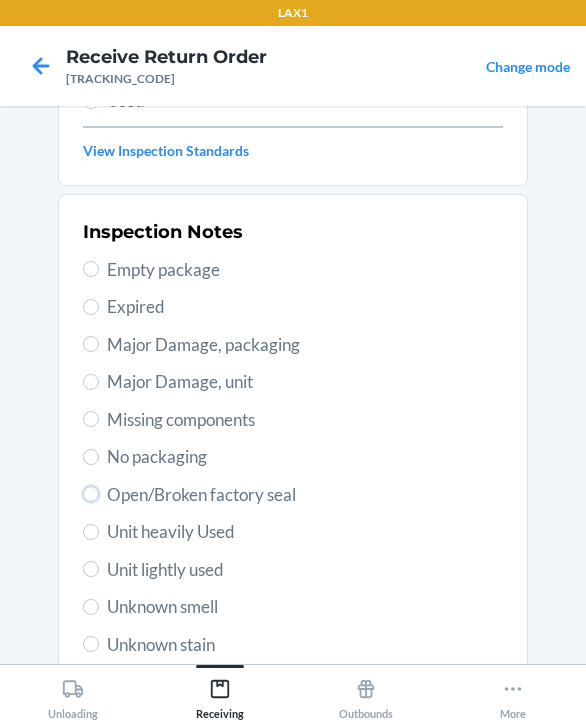 click on "Open/Broken factory seal" at bounding box center (91, 494) 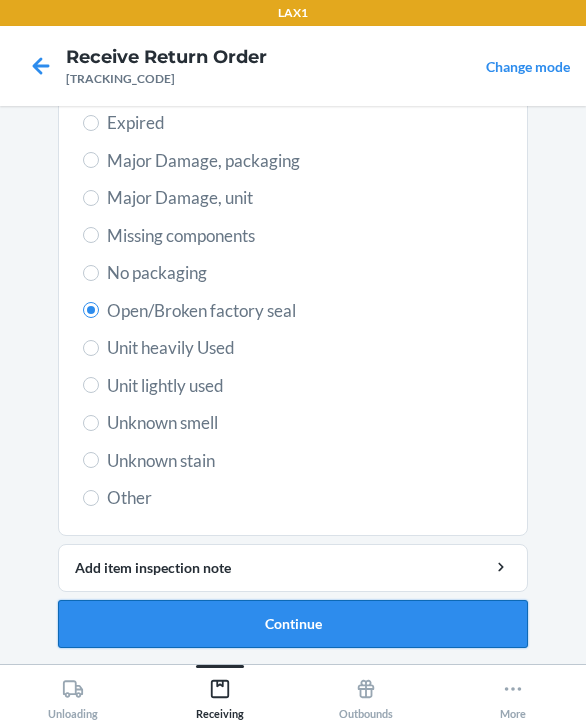 click on "Continue" at bounding box center [293, 624] 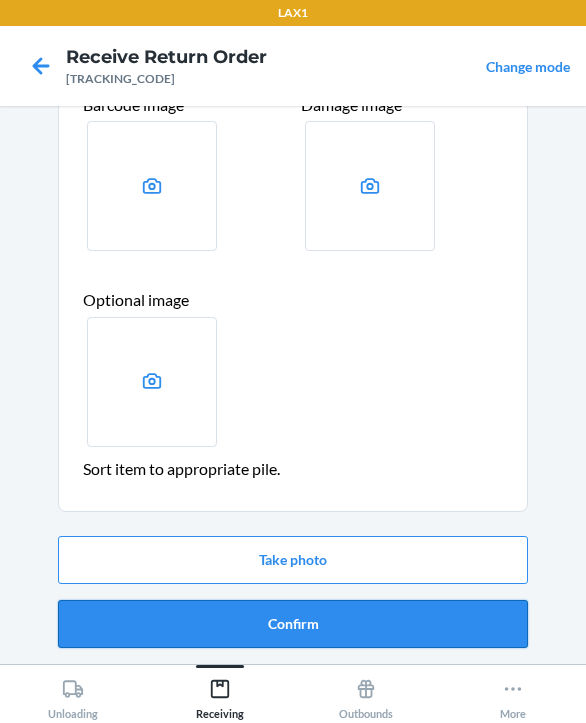 click on "Confirm" at bounding box center [293, 624] 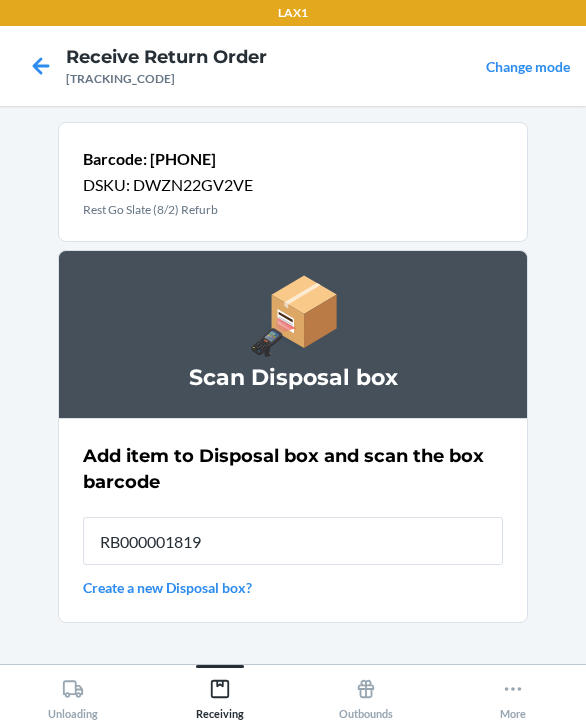 type on "RB000001819" 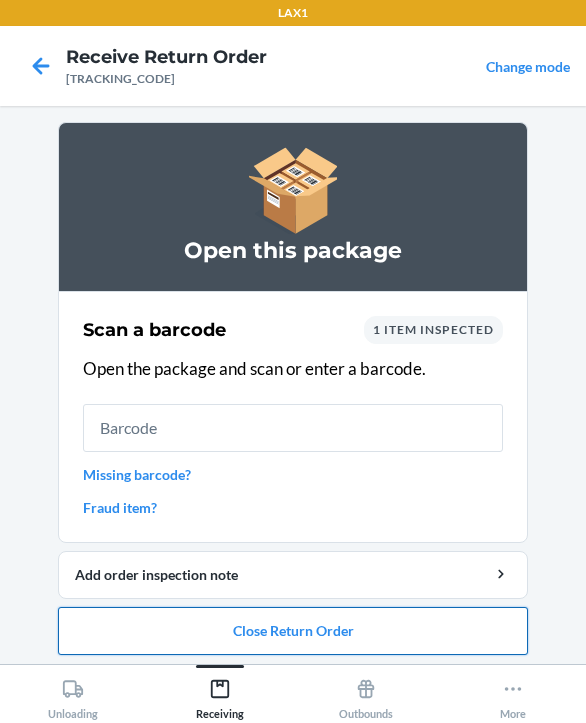 drag, startPoint x: 314, startPoint y: 483, endPoint x: 358, endPoint y: 636, distance: 159.20113 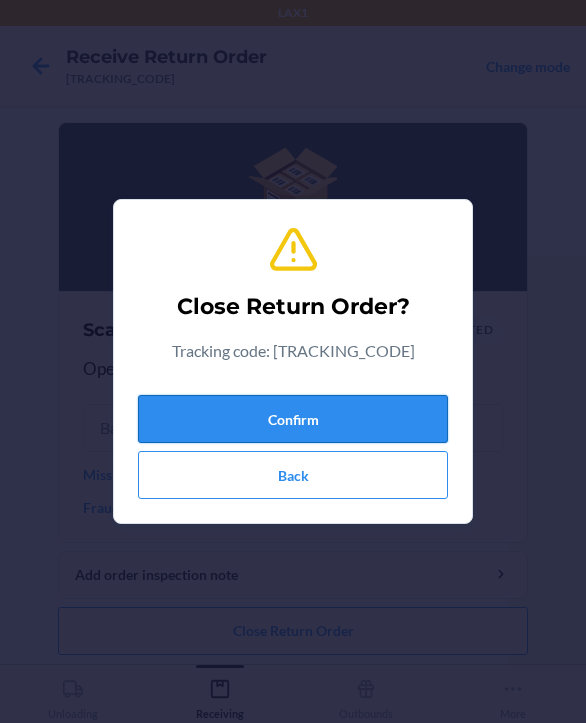 click on "Confirm" at bounding box center [293, 419] 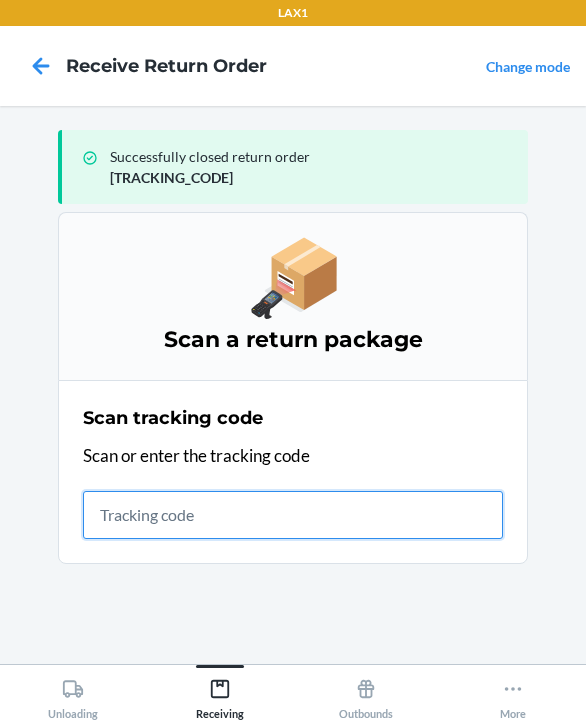 click at bounding box center [293, 515] 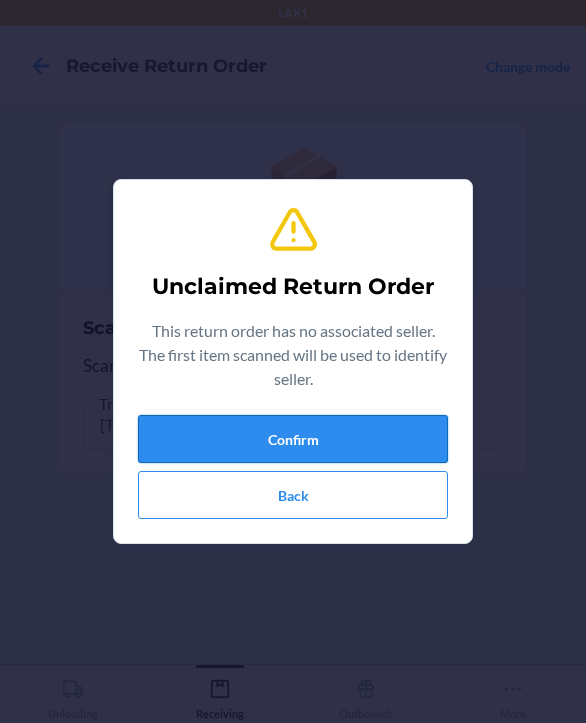 click on "Confirm" at bounding box center (293, 439) 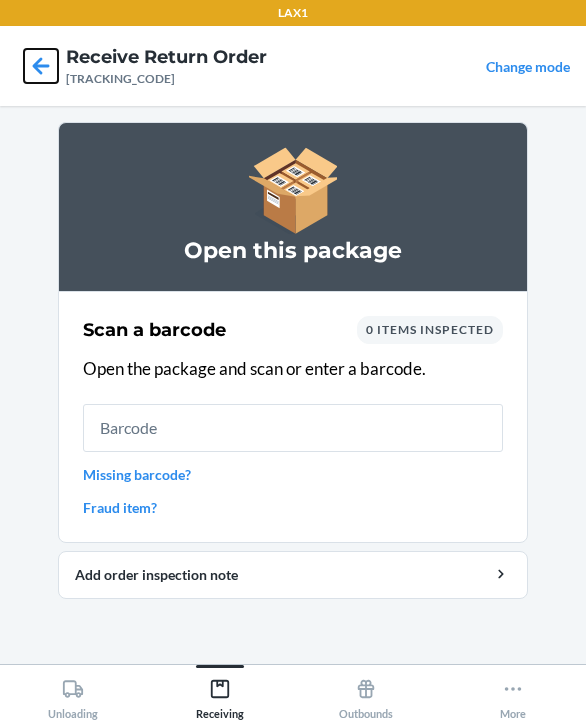 click 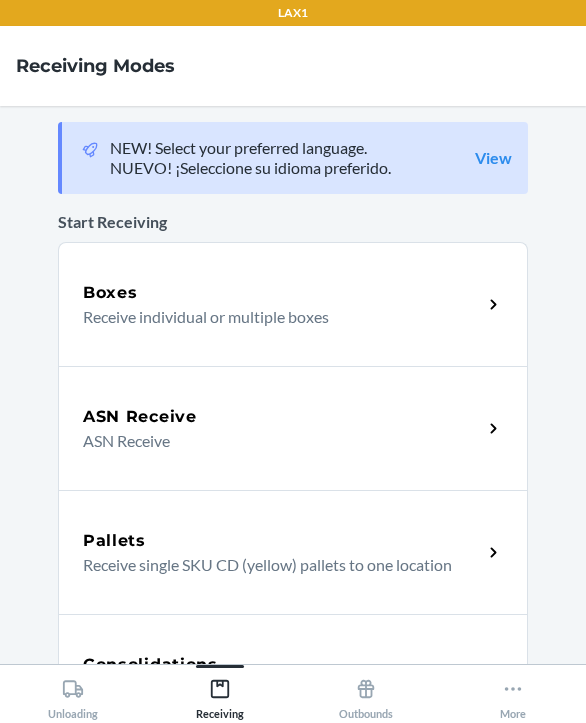 scroll, scrollTop: 400, scrollLeft: 0, axis: vertical 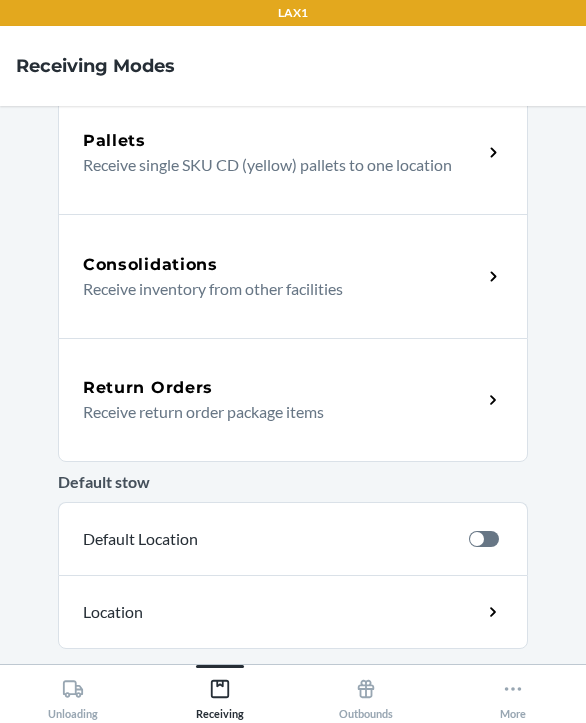 click on "Return Orders" at bounding box center (282, 388) 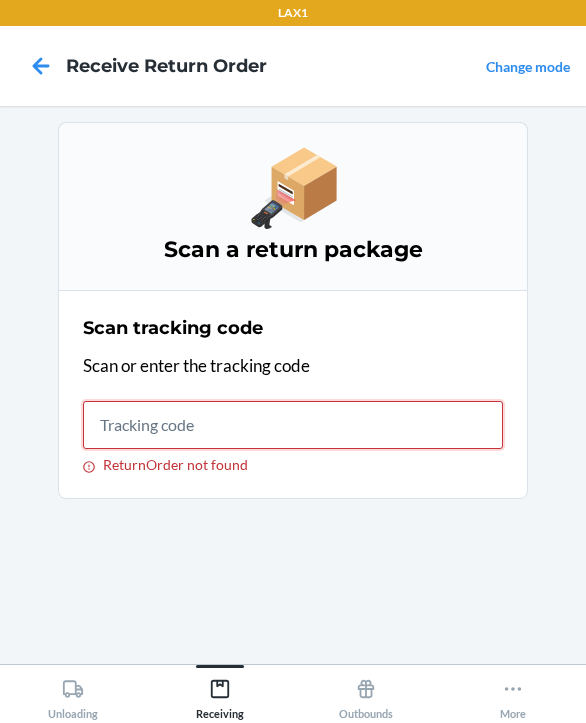 click on "ReturnOrder not found" at bounding box center (293, 425) 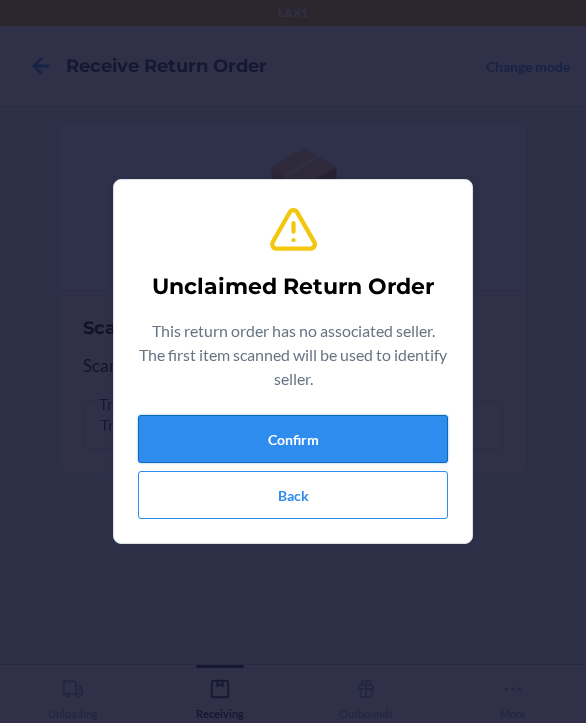 click on "Confirm" at bounding box center [293, 439] 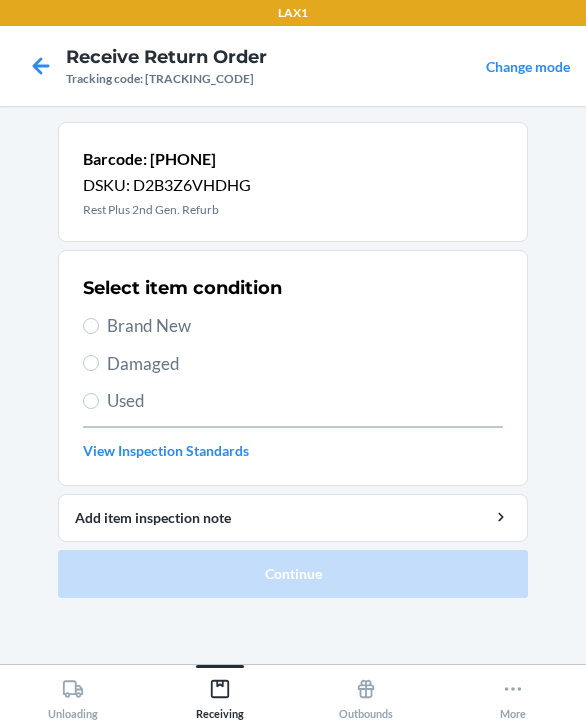 click on "Select item condition Brand New Damaged Used View Inspection Standards" at bounding box center [293, 368] 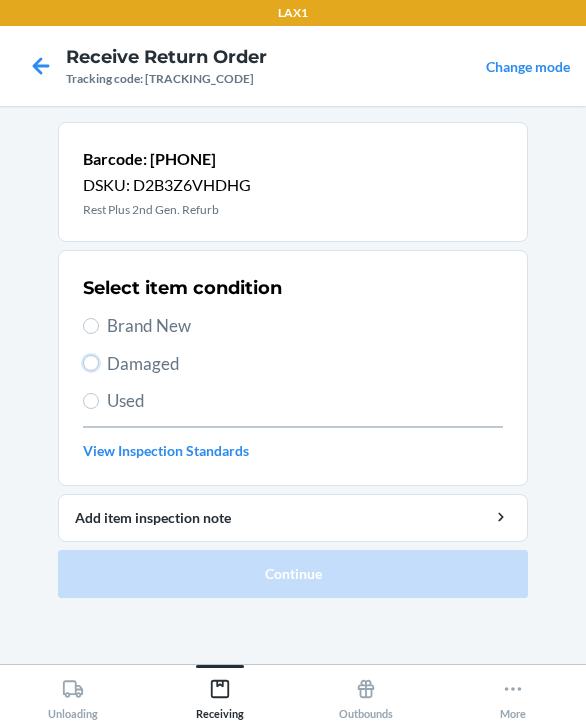 click on "Damaged" at bounding box center (91, 363) 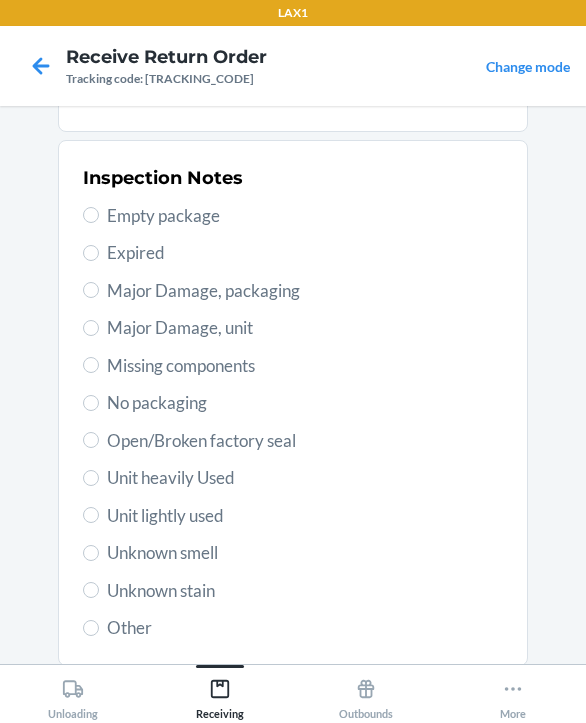 scroll, scrollTop: 400, scrollLeft: 0, axis: vertical 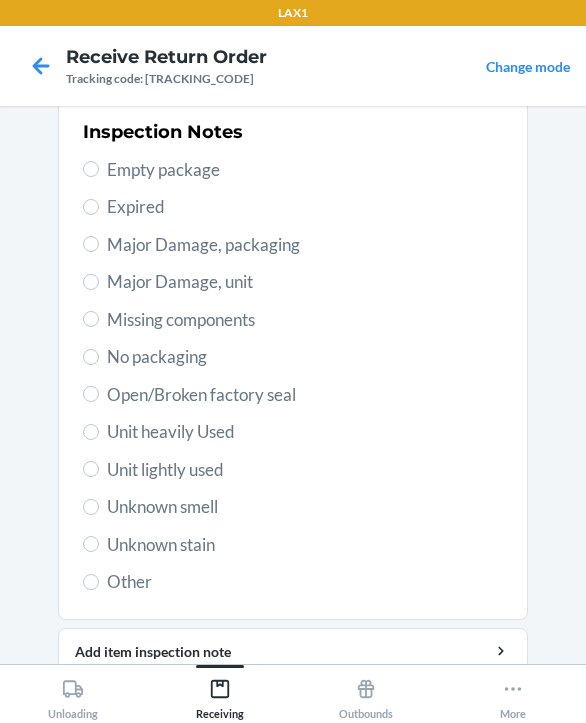 click on "Inspection Notes Empty package Expired Major Damage, packaging Major Damage, unit Missing components No packaging Open/Broken factory seal Unit heavily Used Unit lightly used Unknown smell Unknown stain Other" at bounding box center (293, 357) 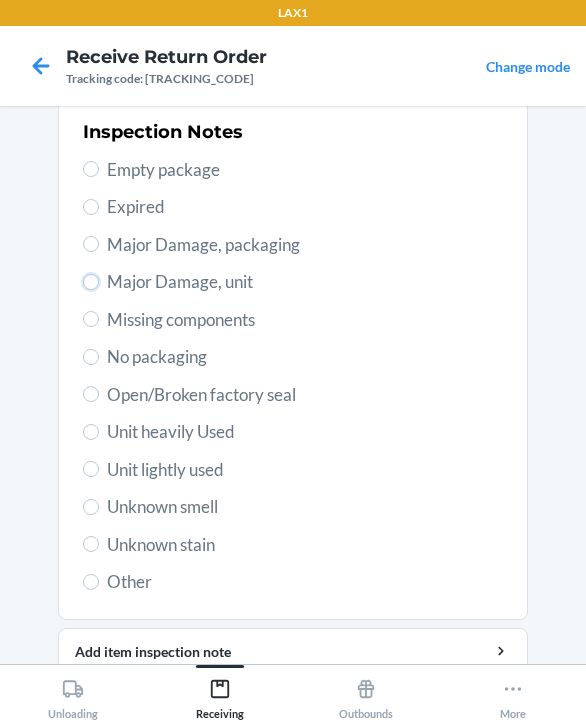 click on "Major Damage, unit" at bounding box center [91, 282] 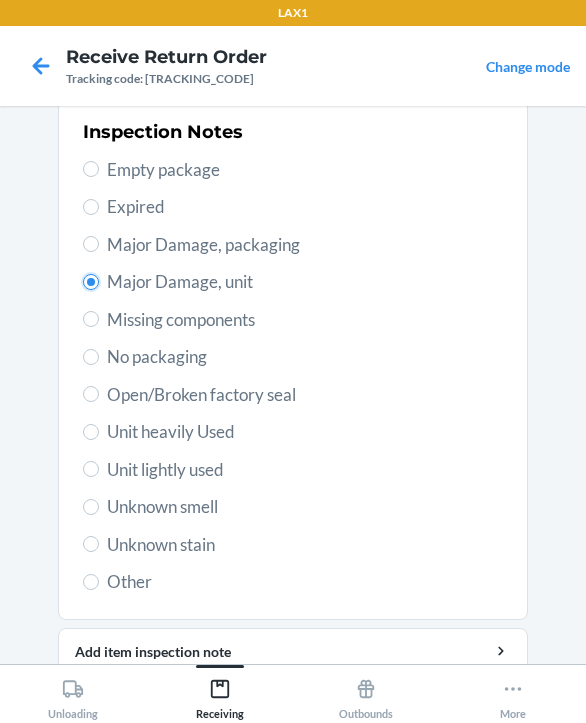 radio on "true" 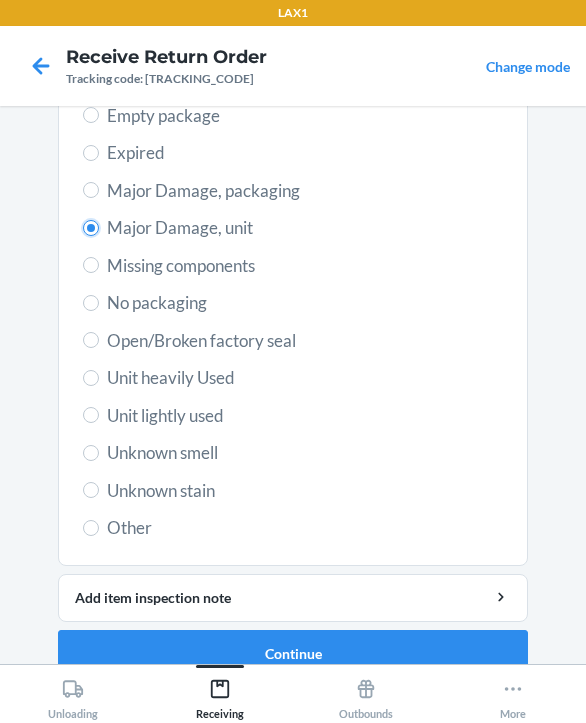 scroll, scrollTop: 484, scrollLeft: 0, axis: vertical 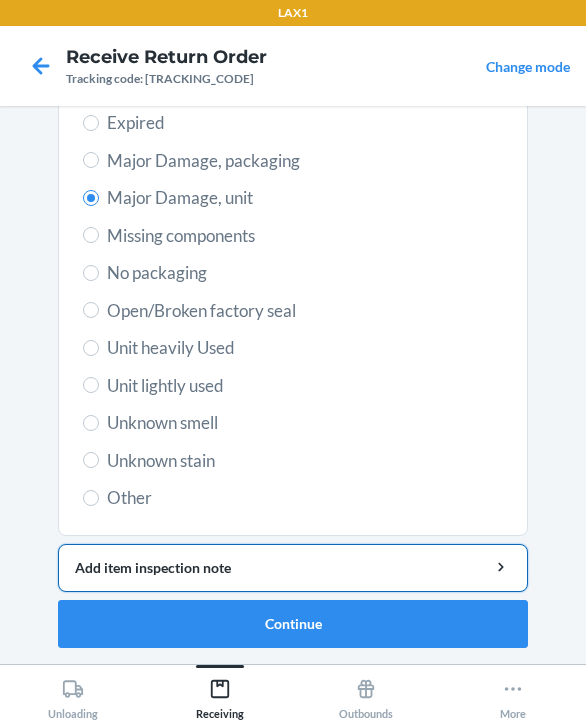 click on "Add item inspection note" at bounding box center (293, 567) 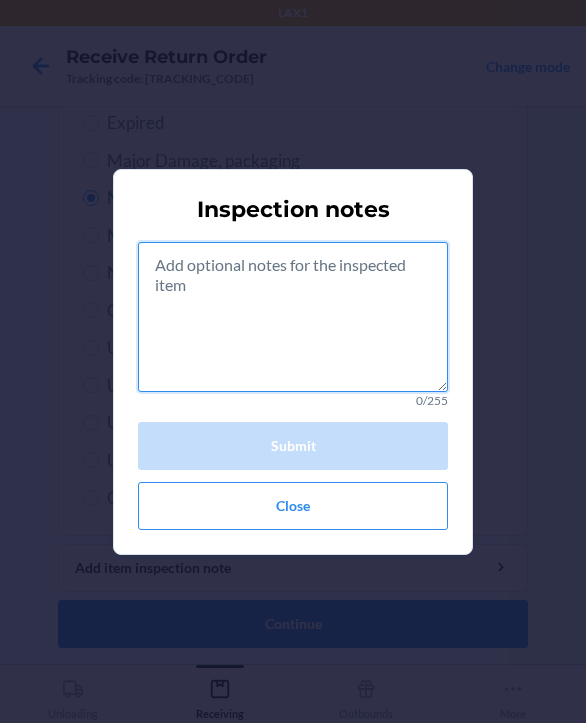 click at bounding box center (293, 317) 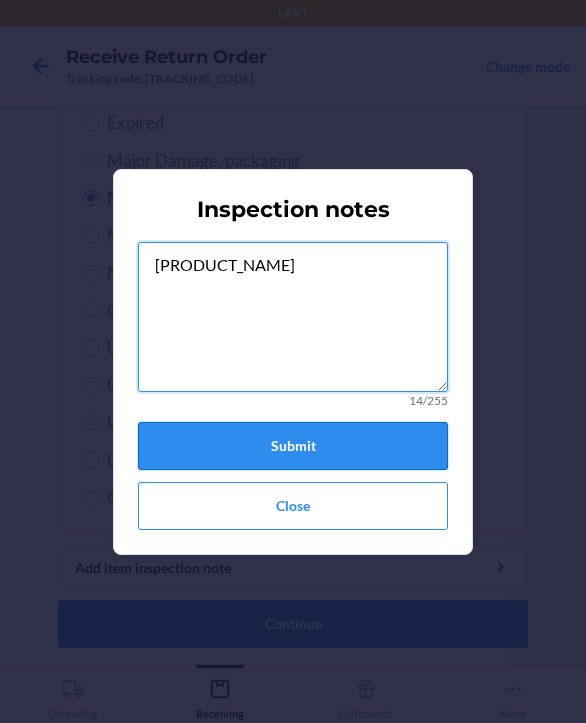 type on "[PRODUCT_NAME]" 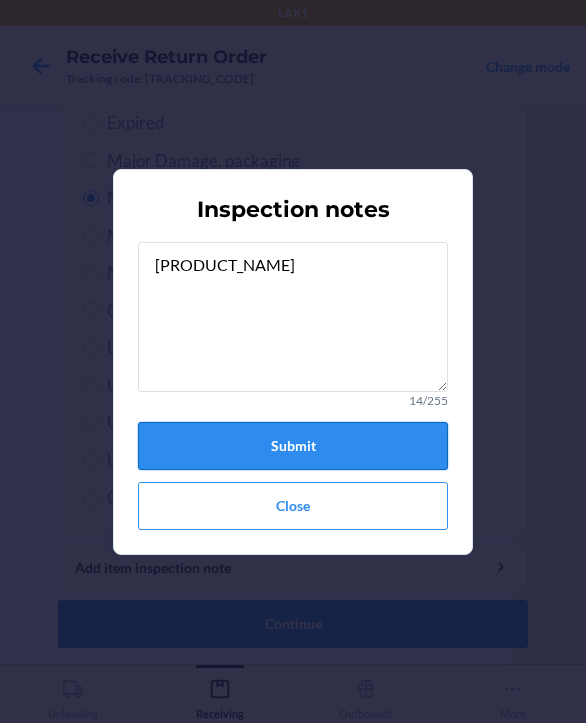 click on "Submit" at bounding box center [293, 446] 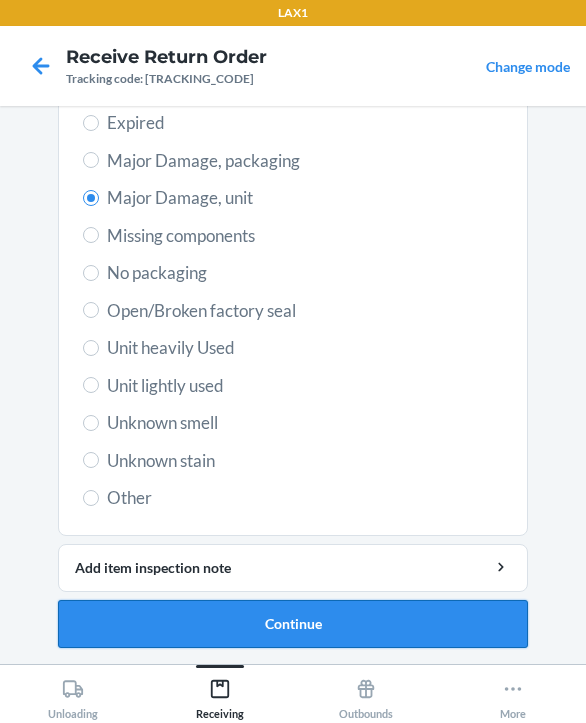 click on "Continue" at bounding box center (293, 624) 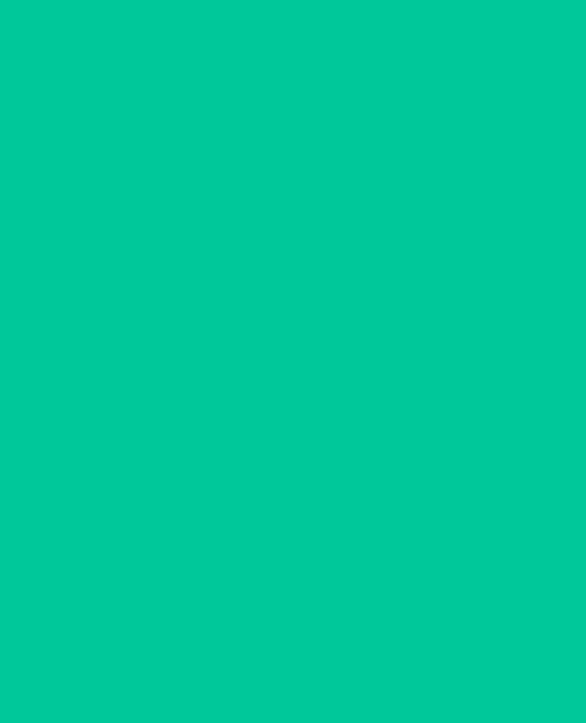 scroll, scrollTop: 319, scrollLeft: 0, axis: vertical 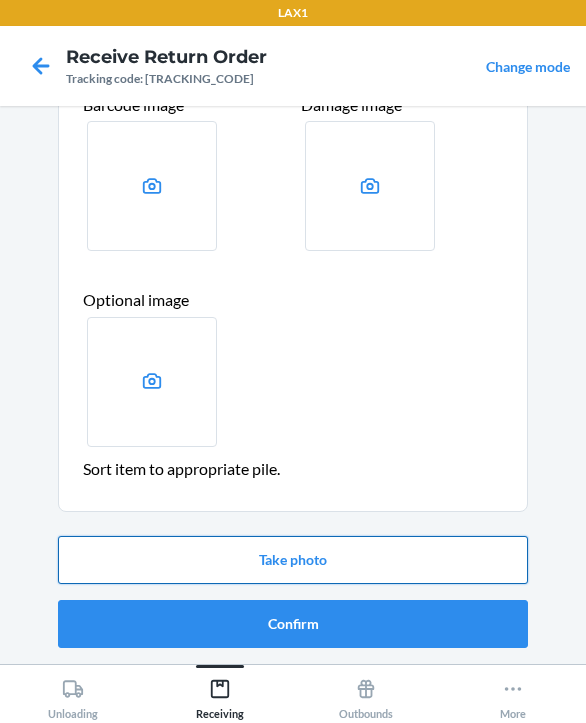 click on "Take photo" at bounding box center (293, 560) 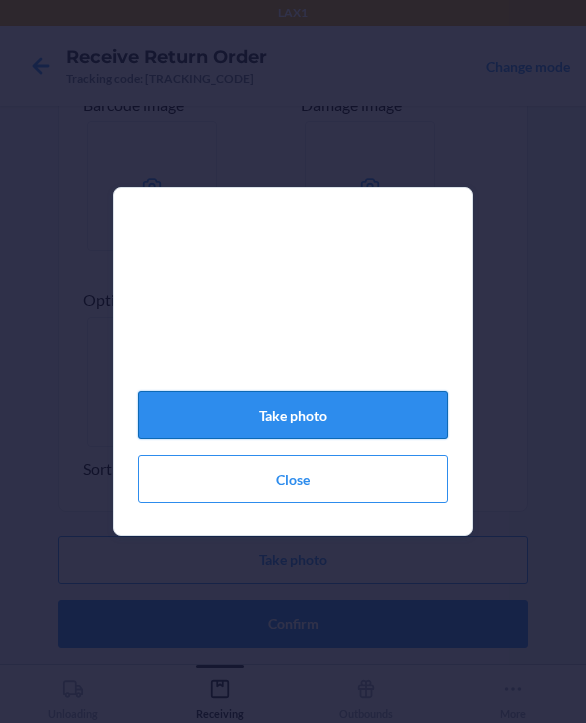 click on "Take photo" 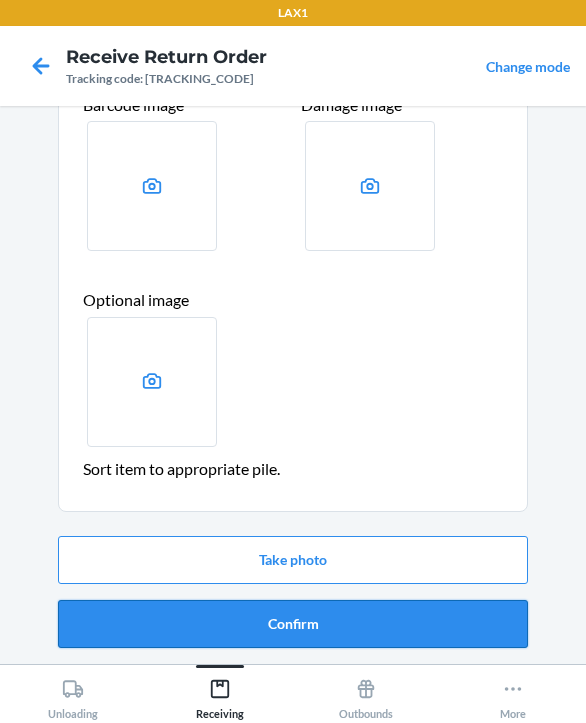 click on "Confirm" at bounding box center [293, 624] 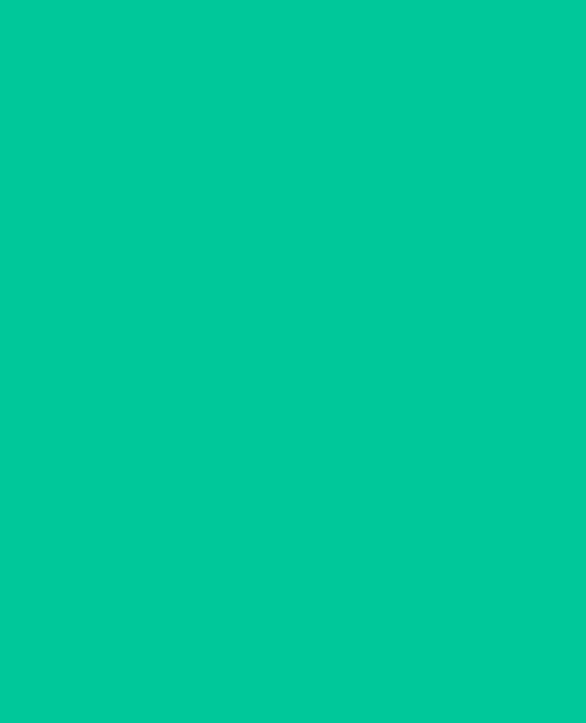 scroll, scrollTop: 0, scrollLeft: 0, axis: both 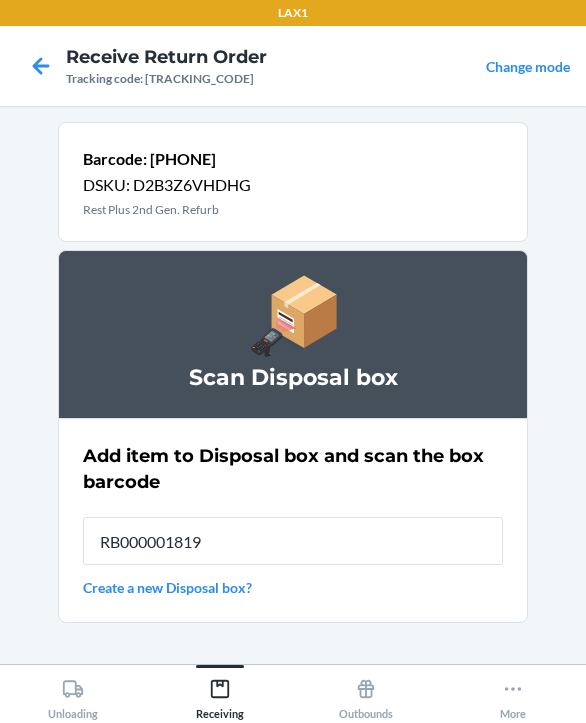type on "RB000001819" 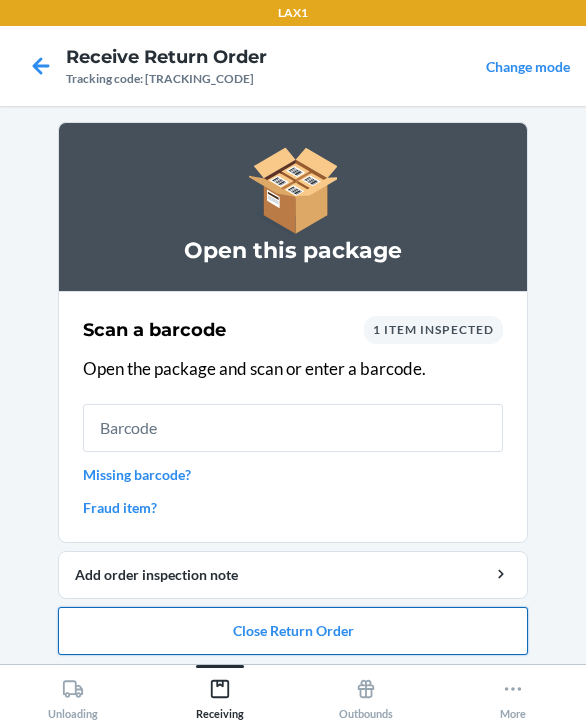 click on "Close Return Order" at bounding box center [293, 631] 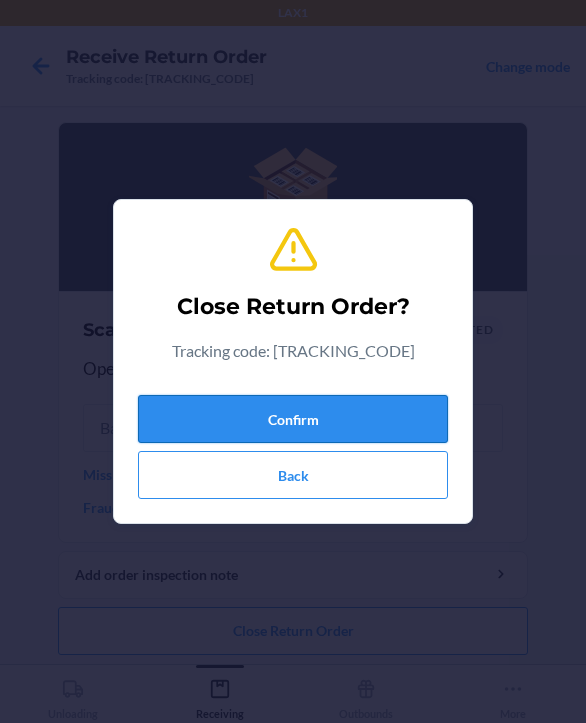 click on "Confirm" at bounding box center [293, 419] 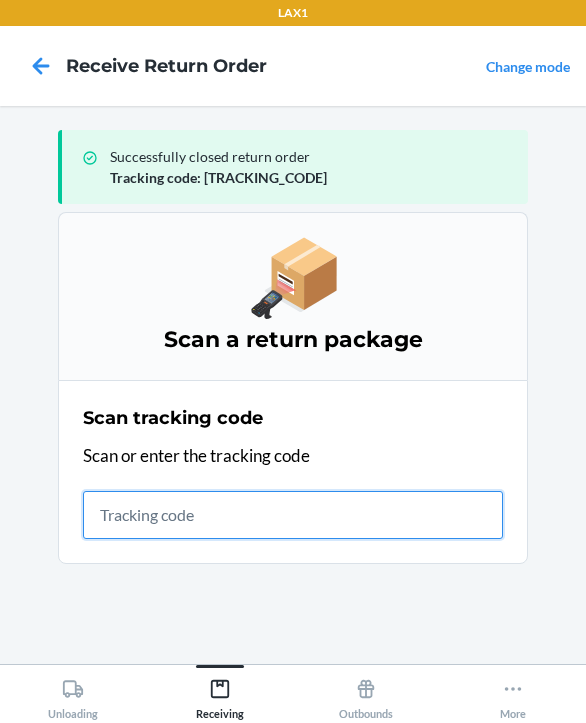 click at bounding box center [293, 515] 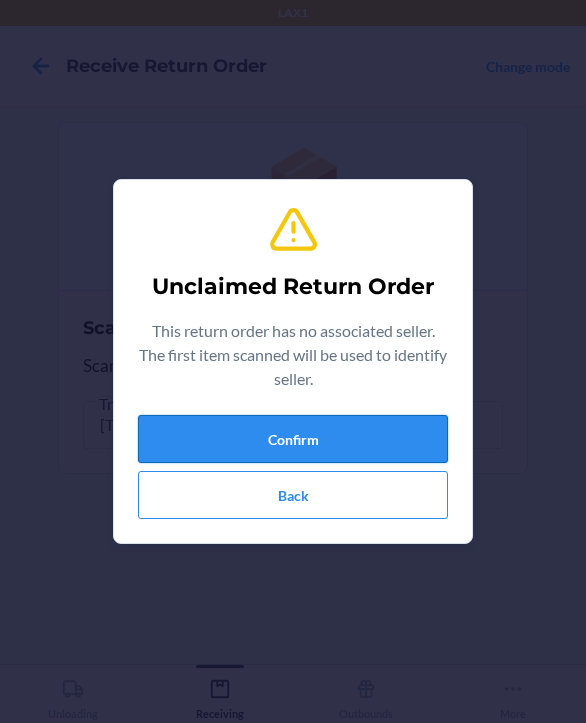 click on "Confirm" at bounding box center [293, 439] 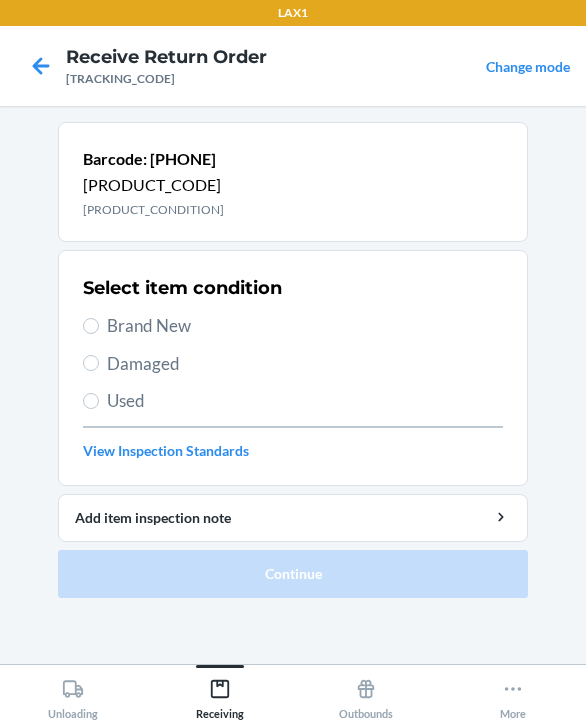click on "Damaged" at bounding box center [305, 364] 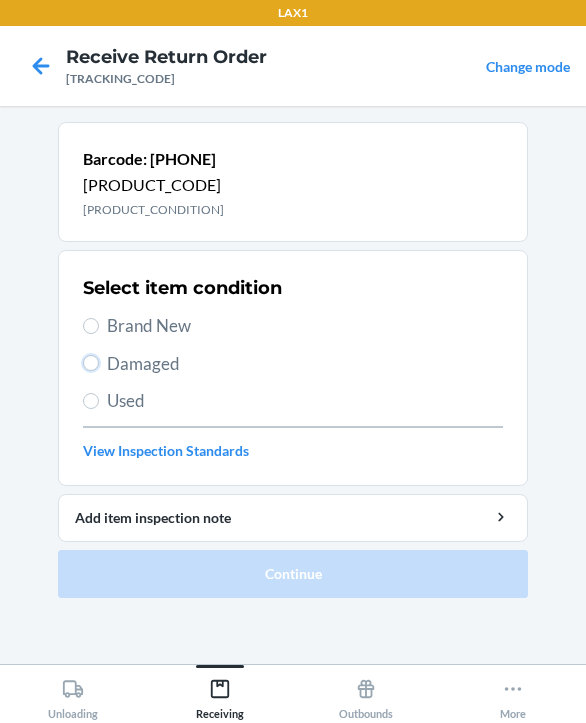 click on "Damaged" at bounding box center [91, 363] 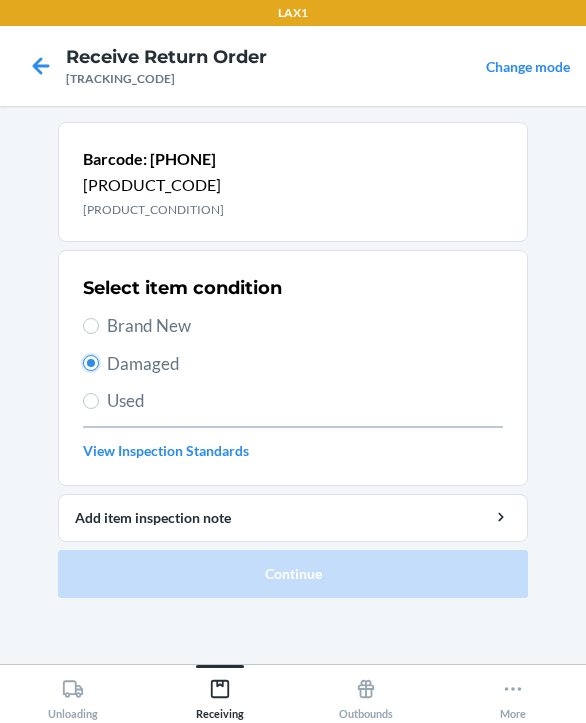 radio on "true" 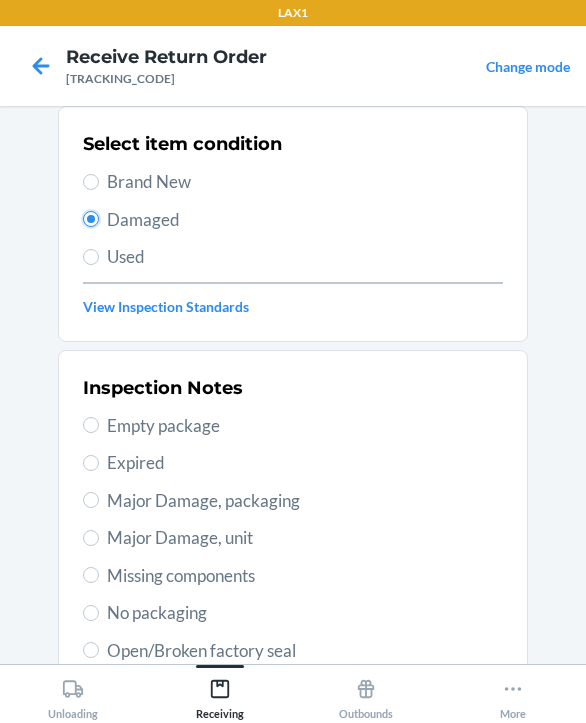 scroll, scrollTop: 484, scrollLeft: 0, axis: vertical 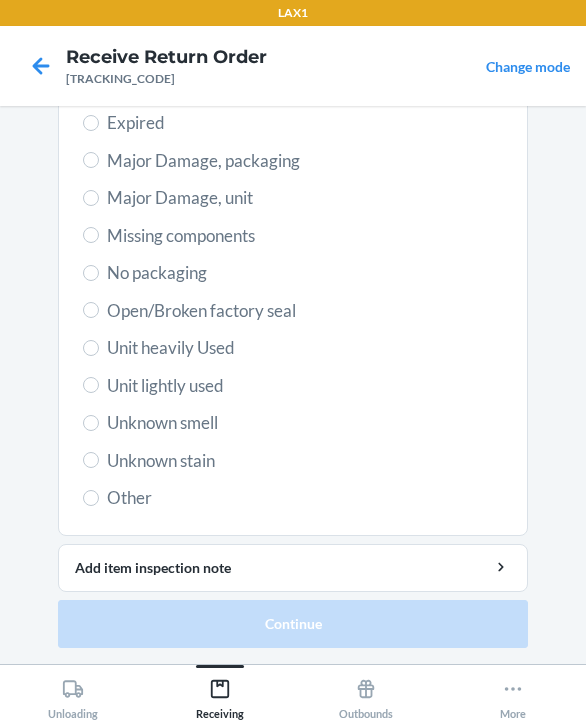 click on "Major Damage, unit" at bounding box center [305, 198] 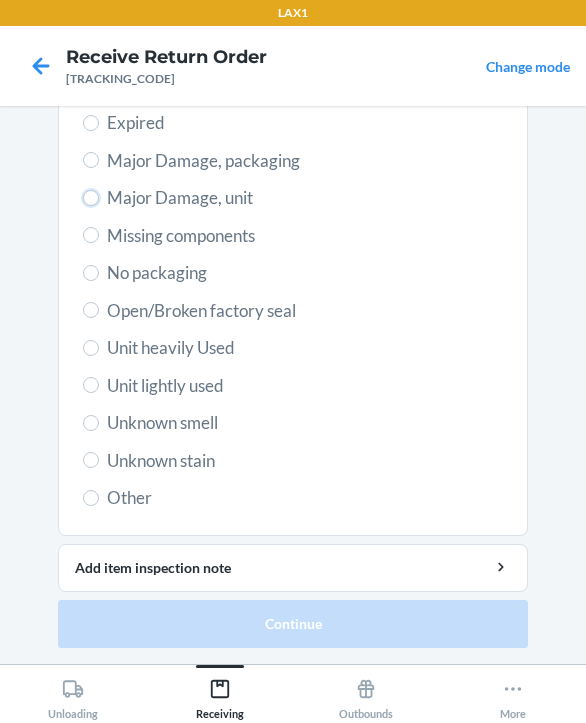 click on "Major Damage, unit" at bounding box center (91, 198) 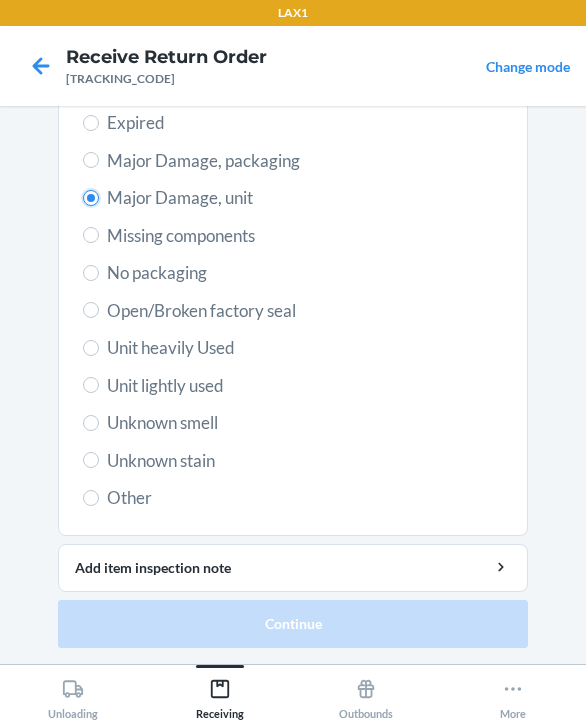 radio on "true" 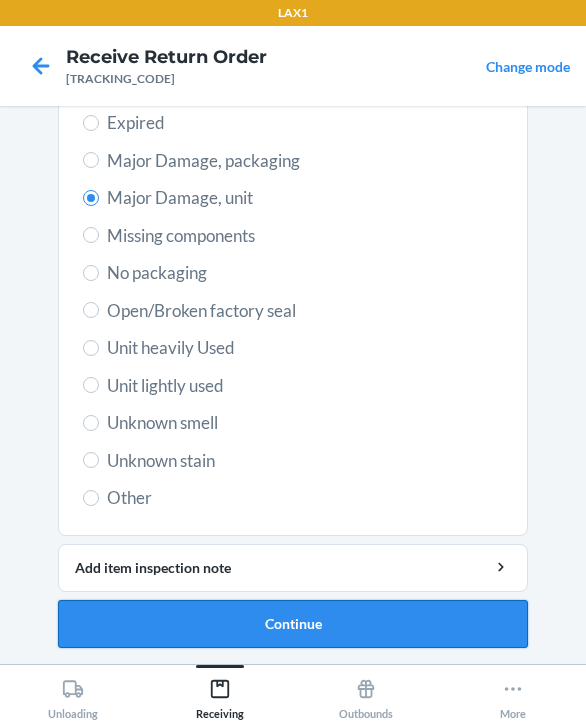 click on "Continue" at bounding box center (293, 624) 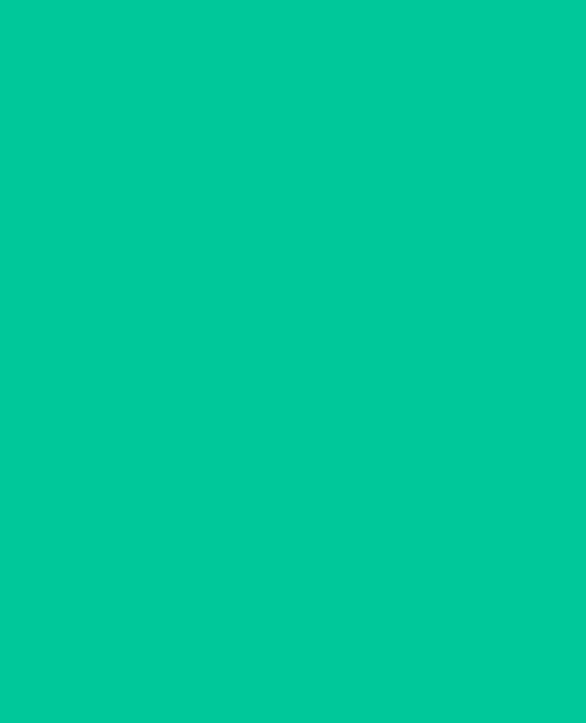scroll, scrollTop: 319, scrollLeft: 0, axis: vertical 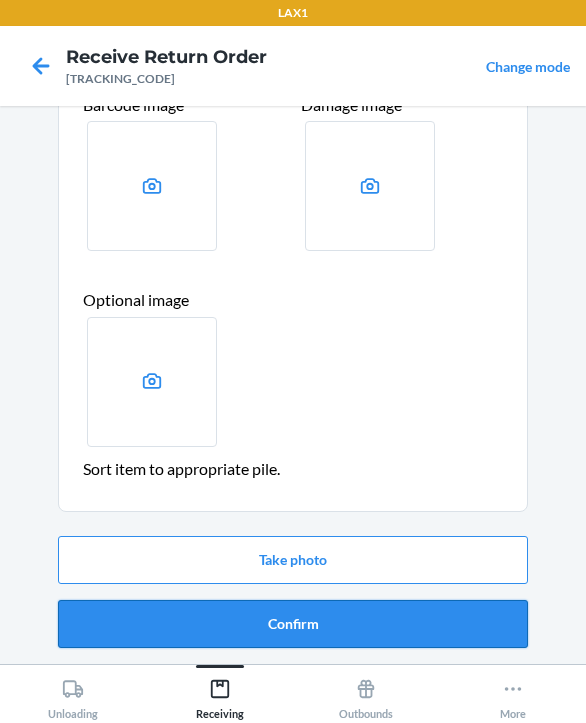 click on "Confirm" at bounding box center (293, 624) 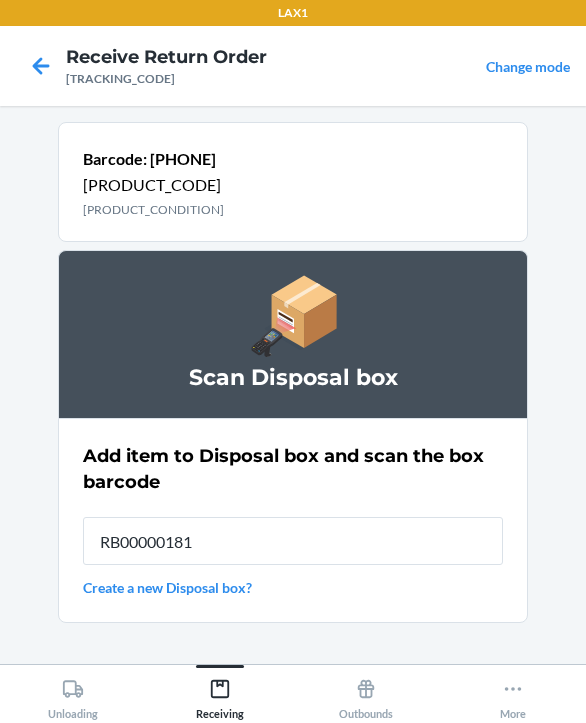 type on "RB000001819" 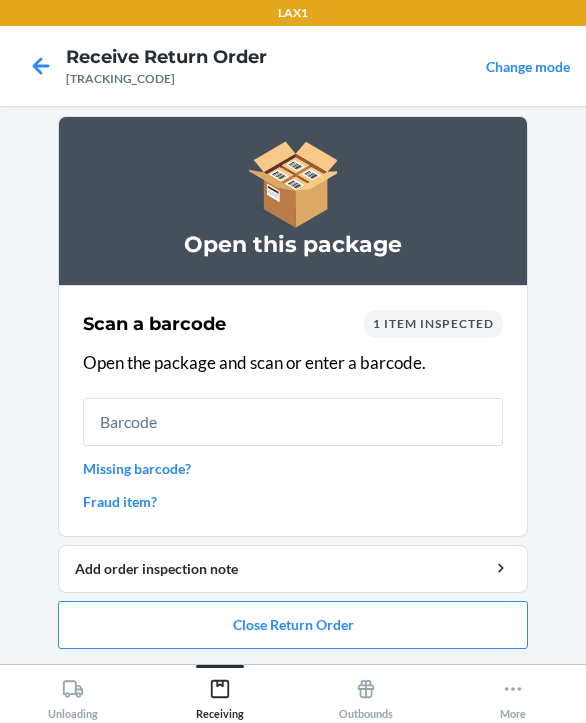 scroll, scrollTop: 7, scrollLeft: 0, axis: vertical 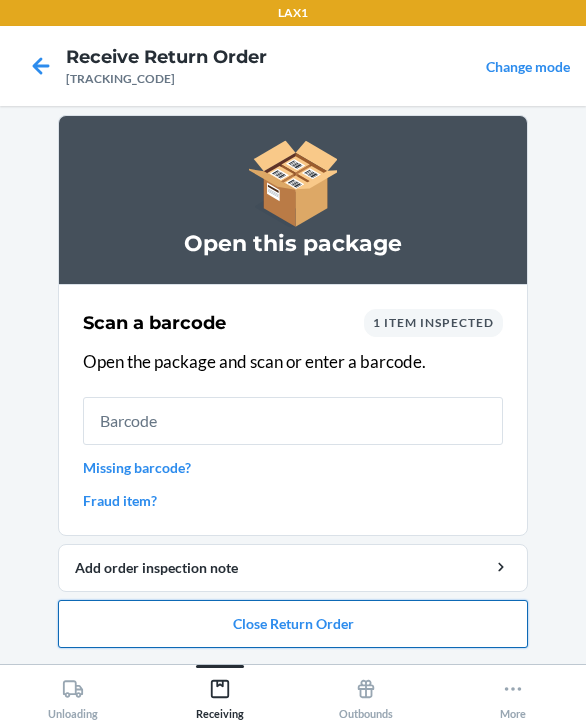 click on "Close Return Order" at bounding box center (293, 624) 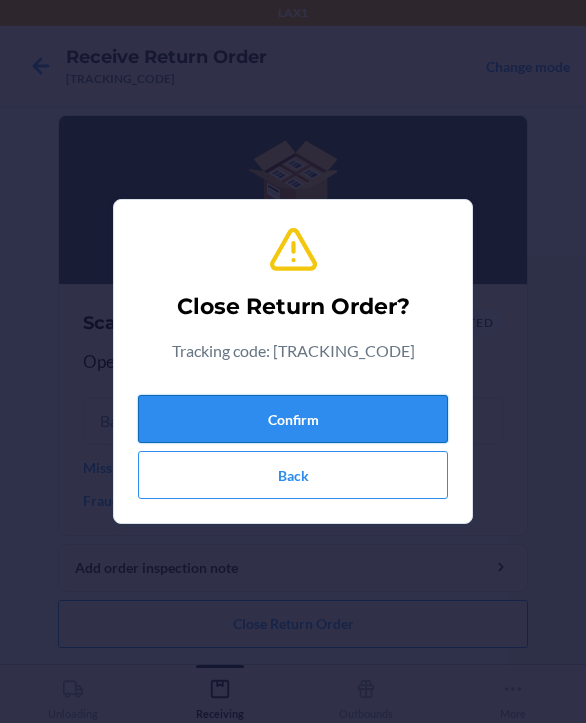 click on "Confirm" at bounding box center (293, 419) 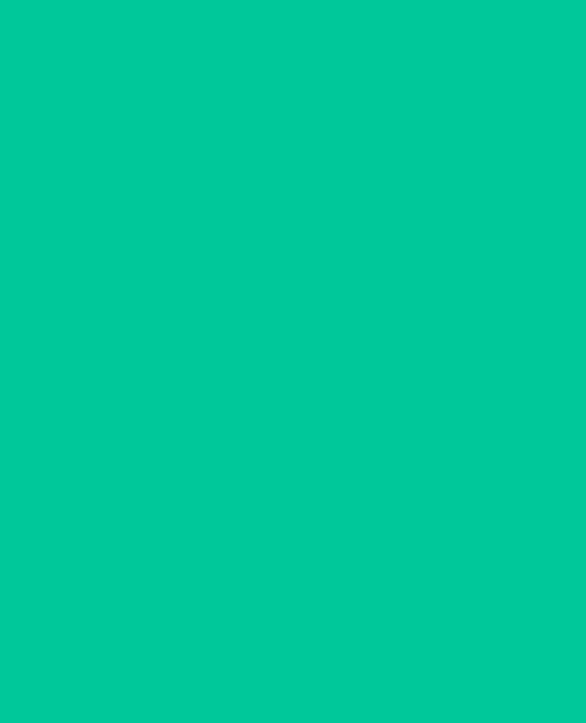 scroll, scrollTop: 0, scrollLeft: 0, axis: both 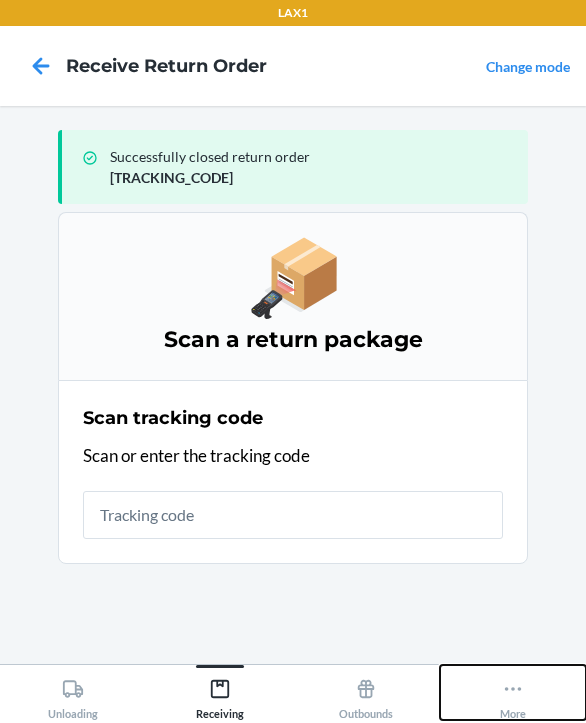 click on "More" at bounding box center [513, 695] 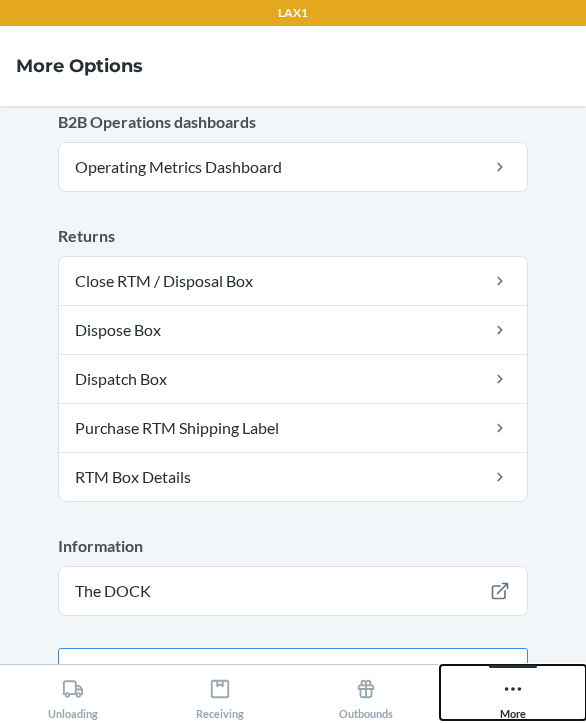 scroll, scrollTop: 1201, scrollLeft: 0, axis: vertical 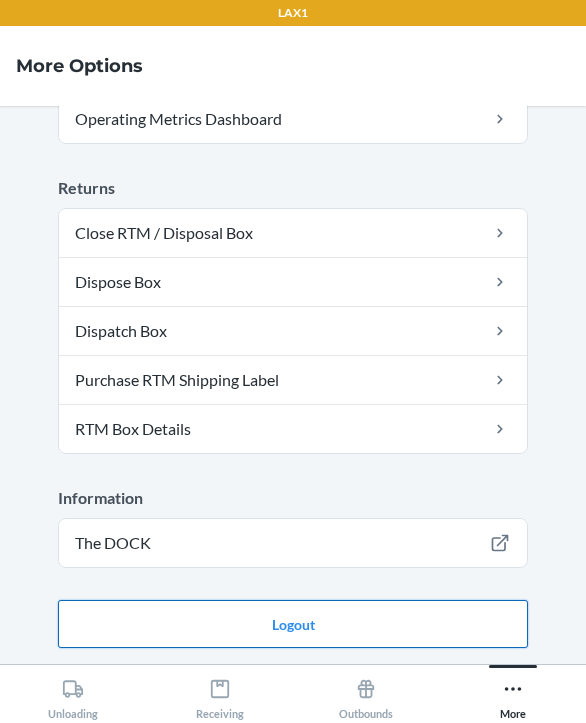 click on "Logout" at bounding box center (293, 624) 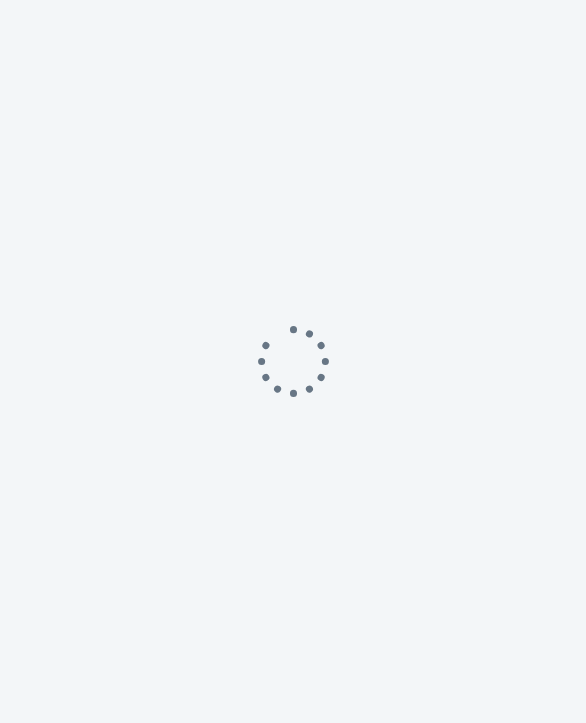 scroll, scrollTop: 0, scrollLeft: 0, axis: both 